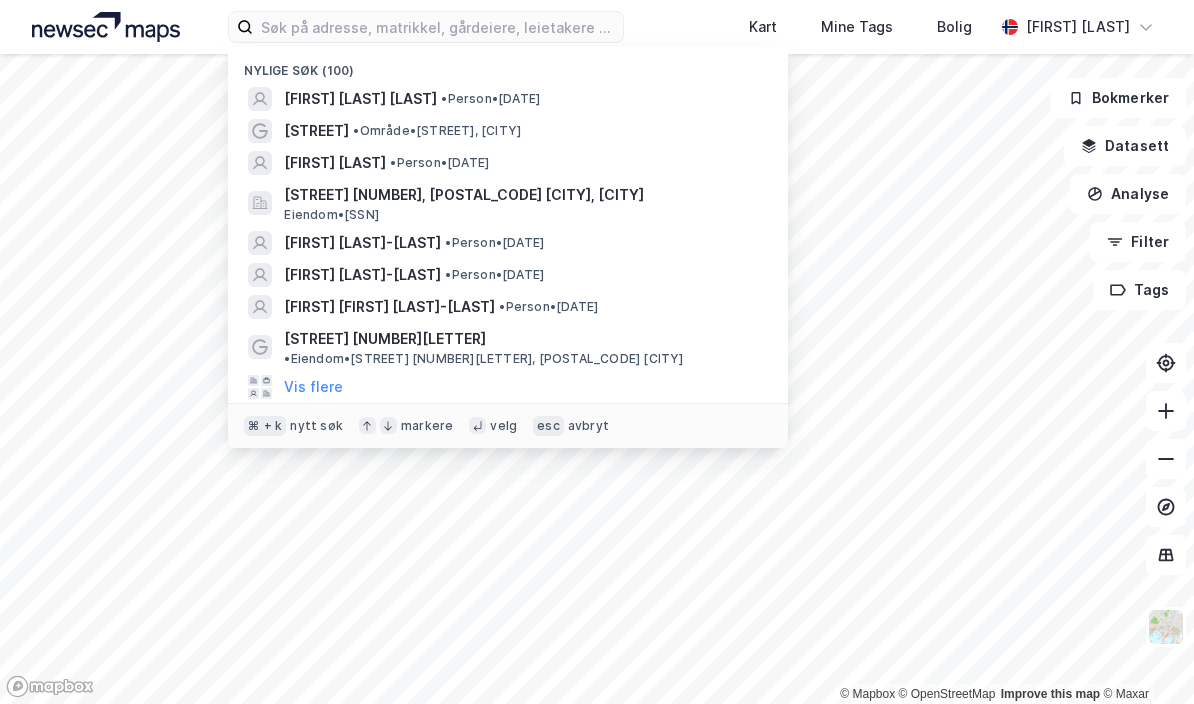 scroll, scrollTop: 87, scrollLeft: 0, axis: vertical 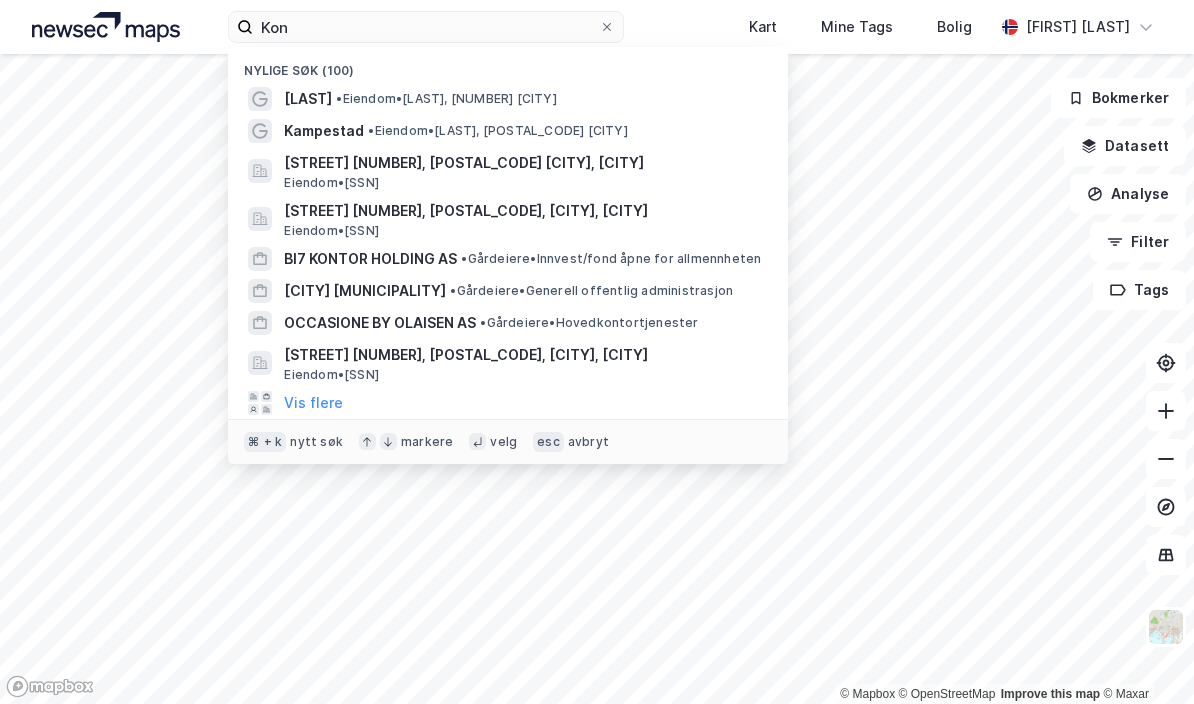 type on "Kong" 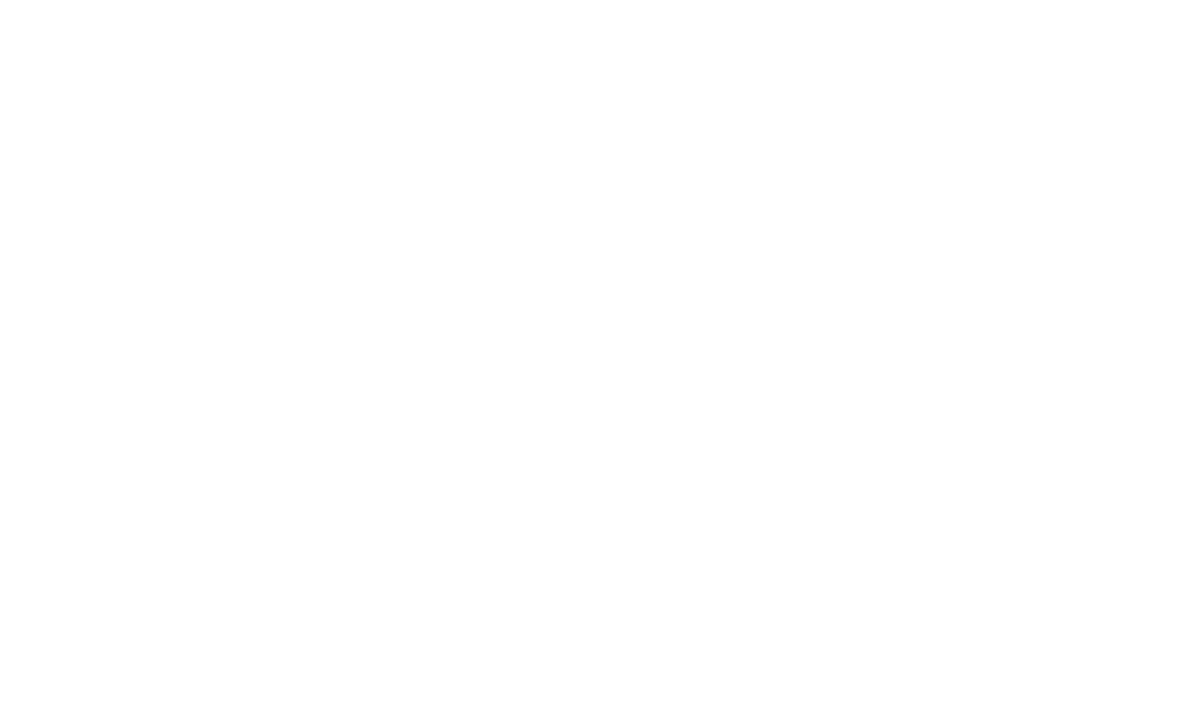 scroll, scrollTop: 0, scrollLeft: 0, axis: both 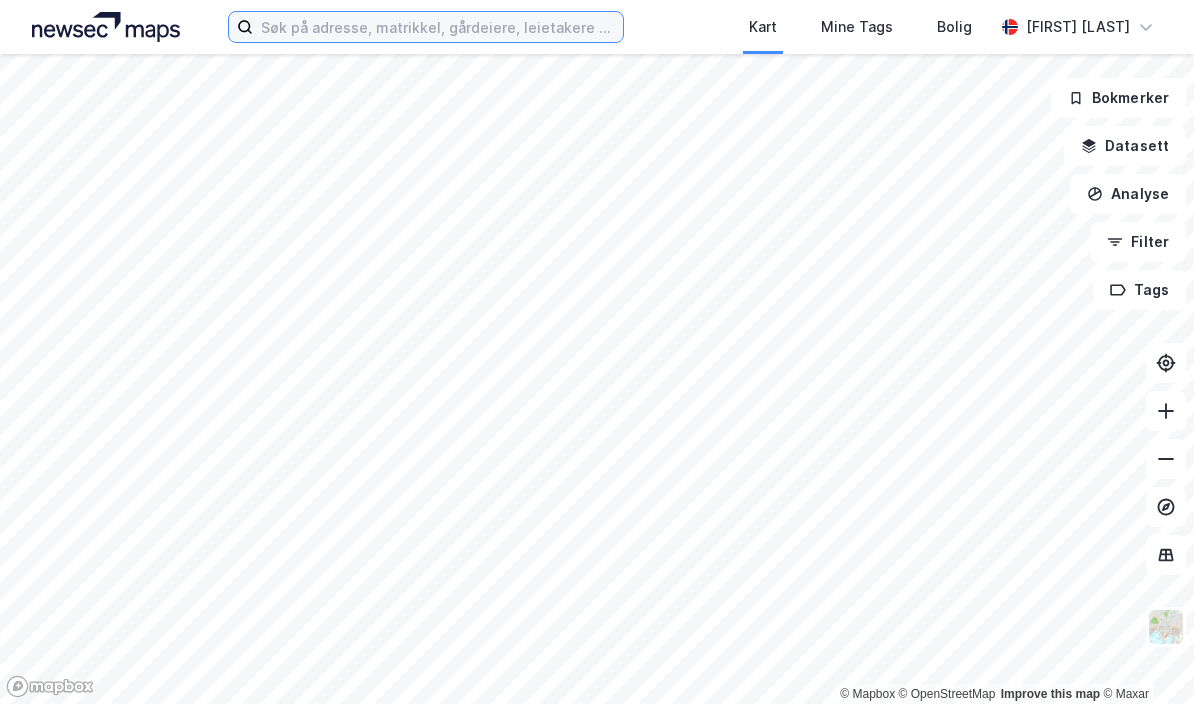 click at bounding box center [438, 27] 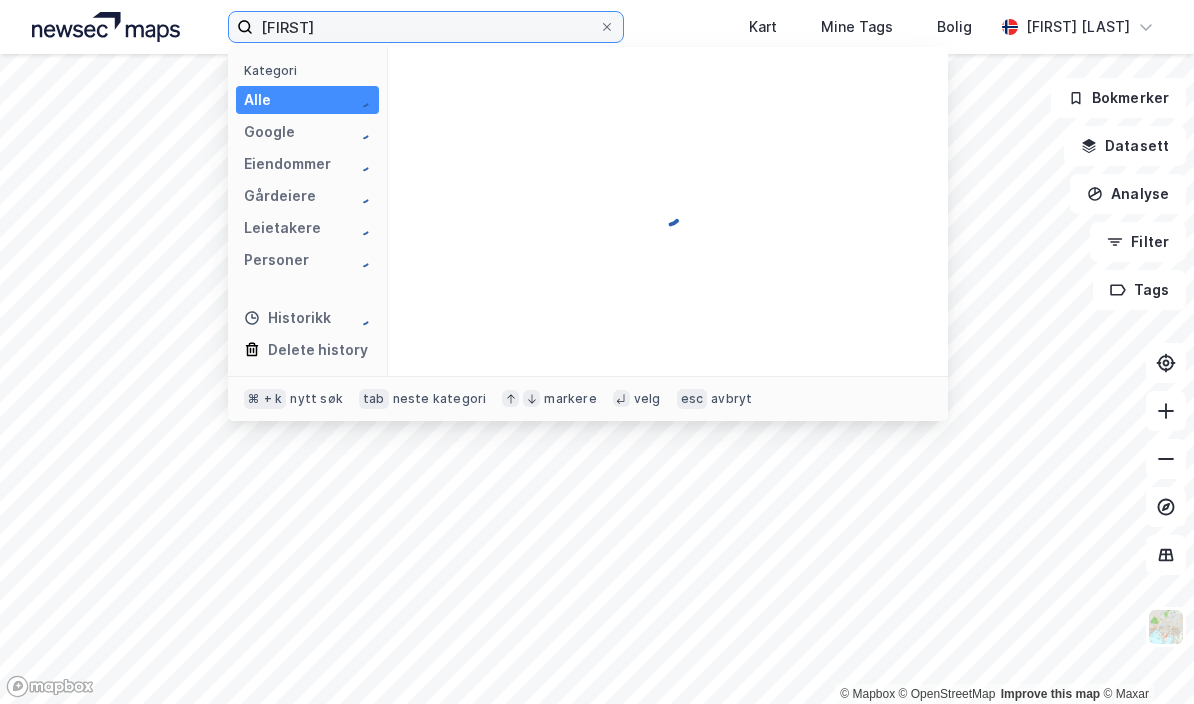 type on "Camilla" 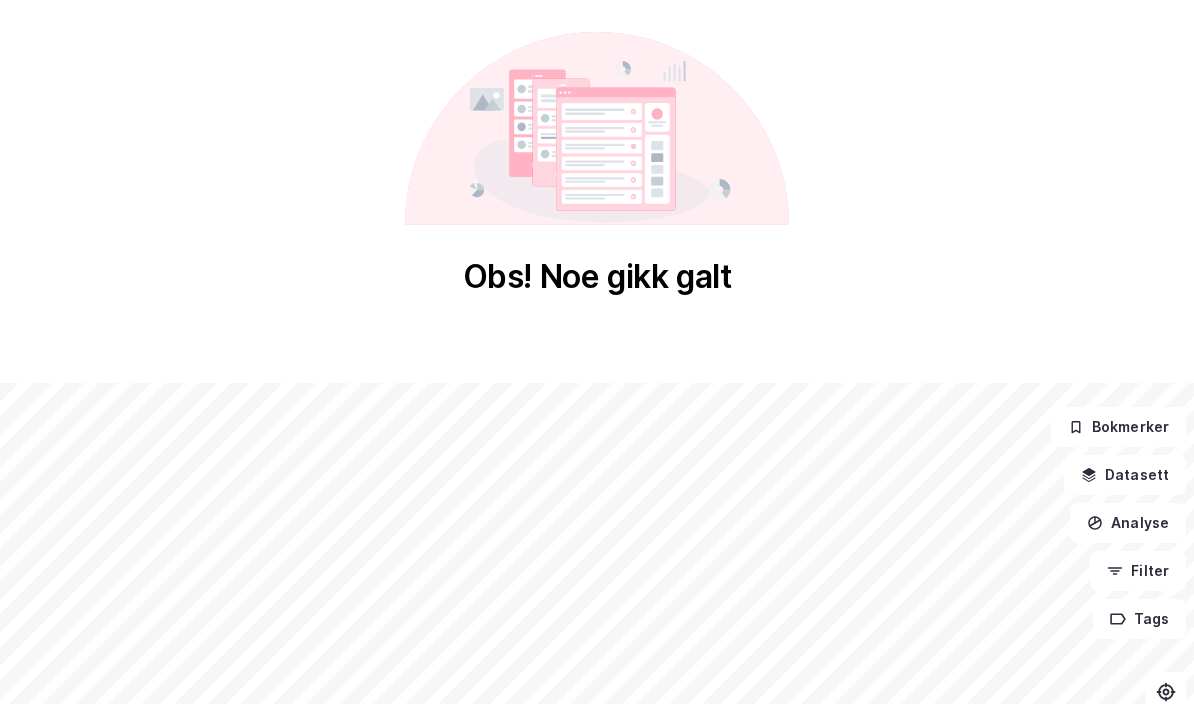 click on "Obs! Noe gikk galt" at bounding box center (597, 164) 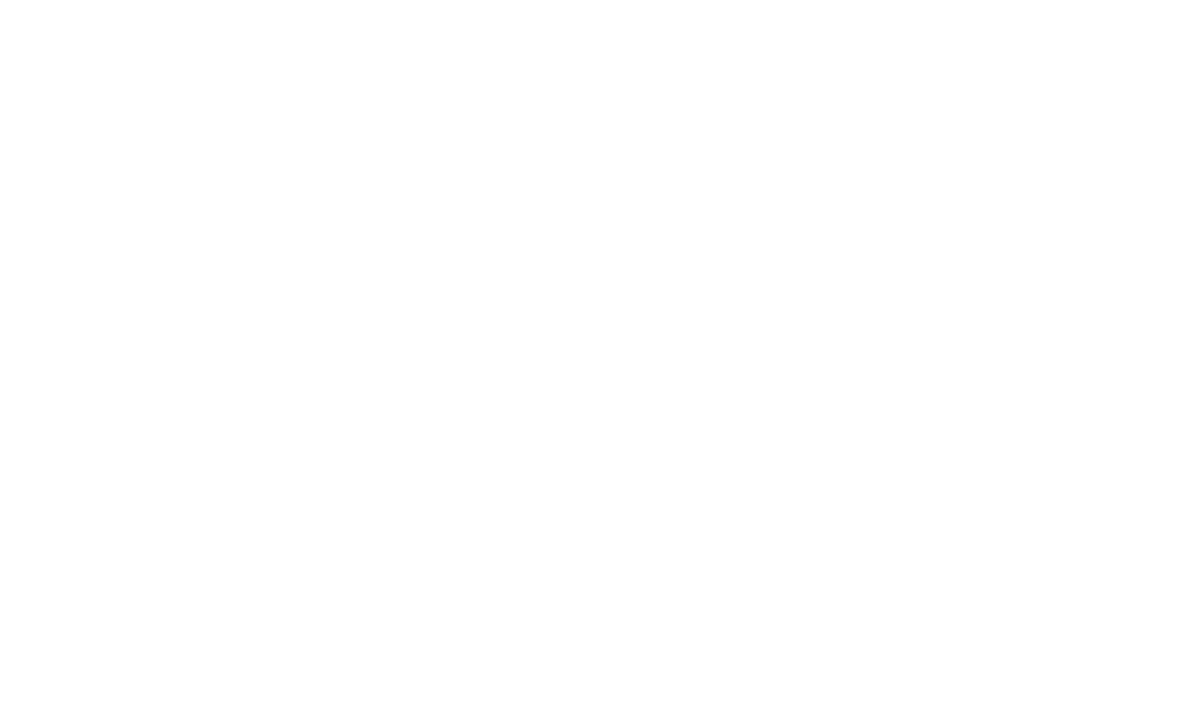 scroll, scrollTop: 0, scrollLeft: 0, axis: both 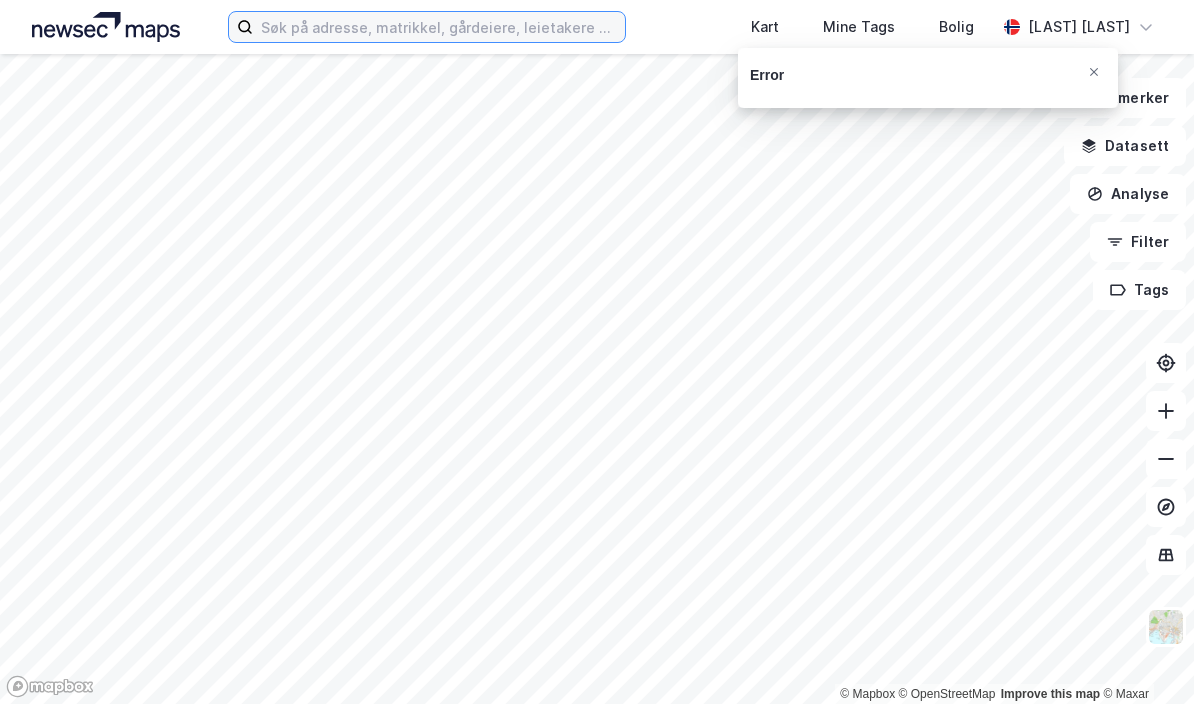 click at bounding box center (438, 27) 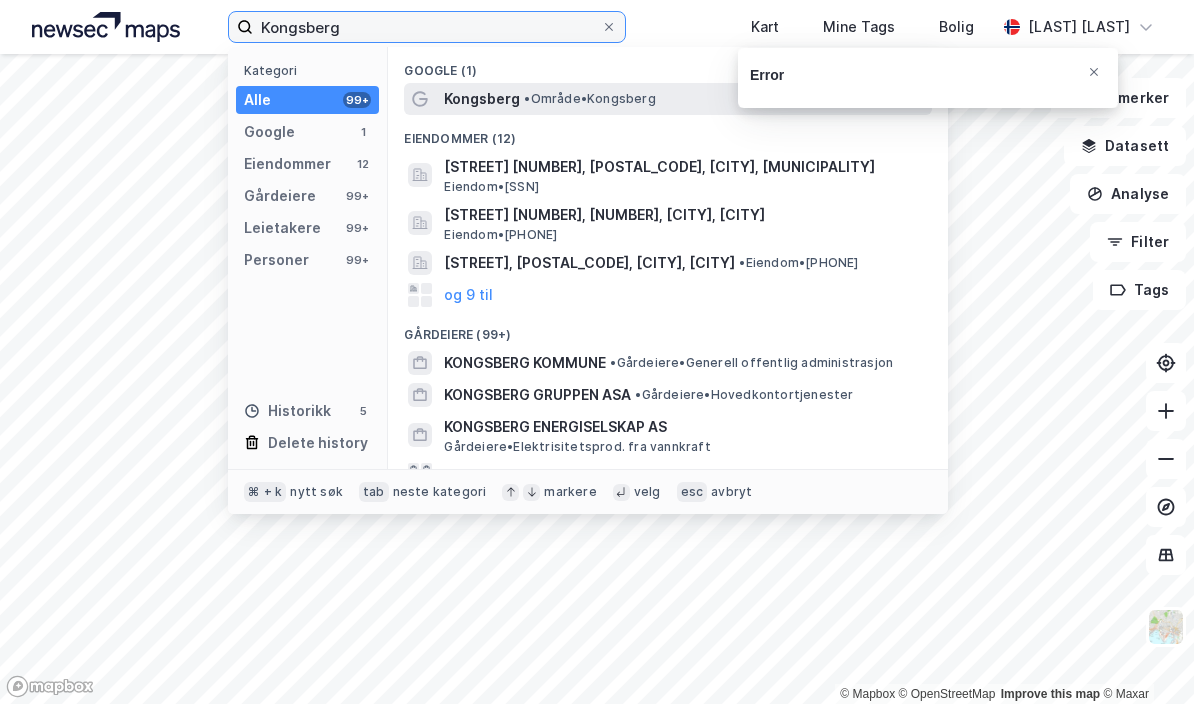 type on "Kongsberg" 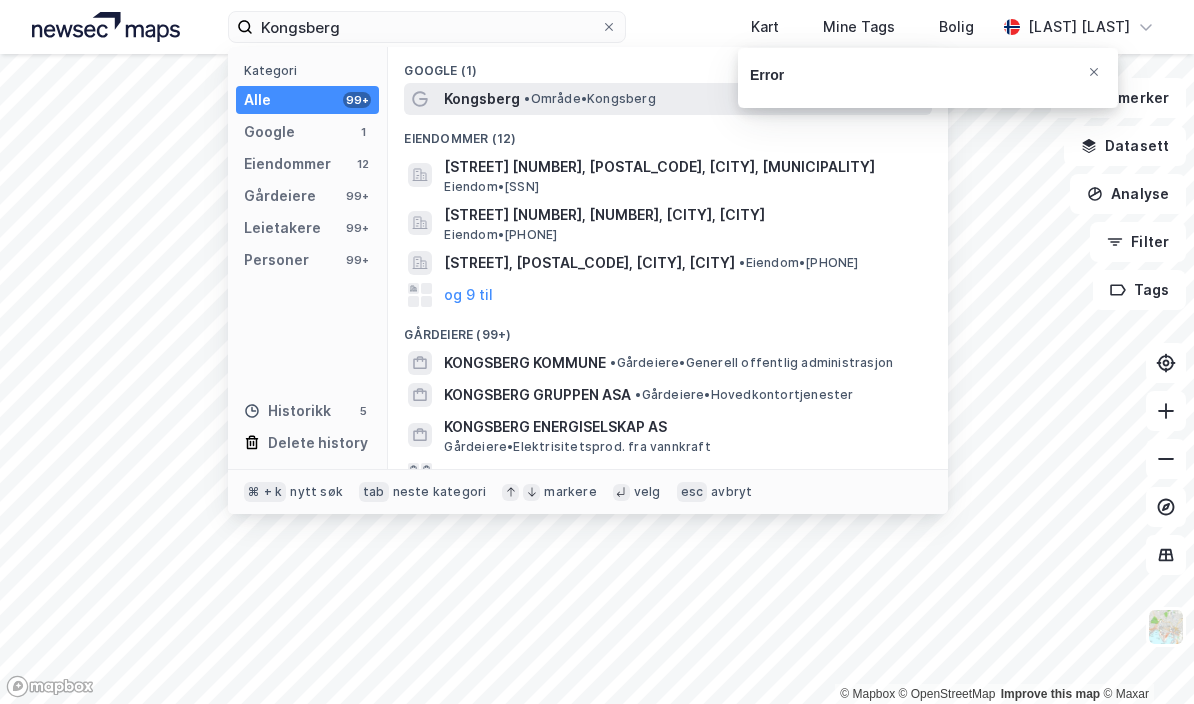 click on "• Område • [CITY]" at bounding box center [589, 99] 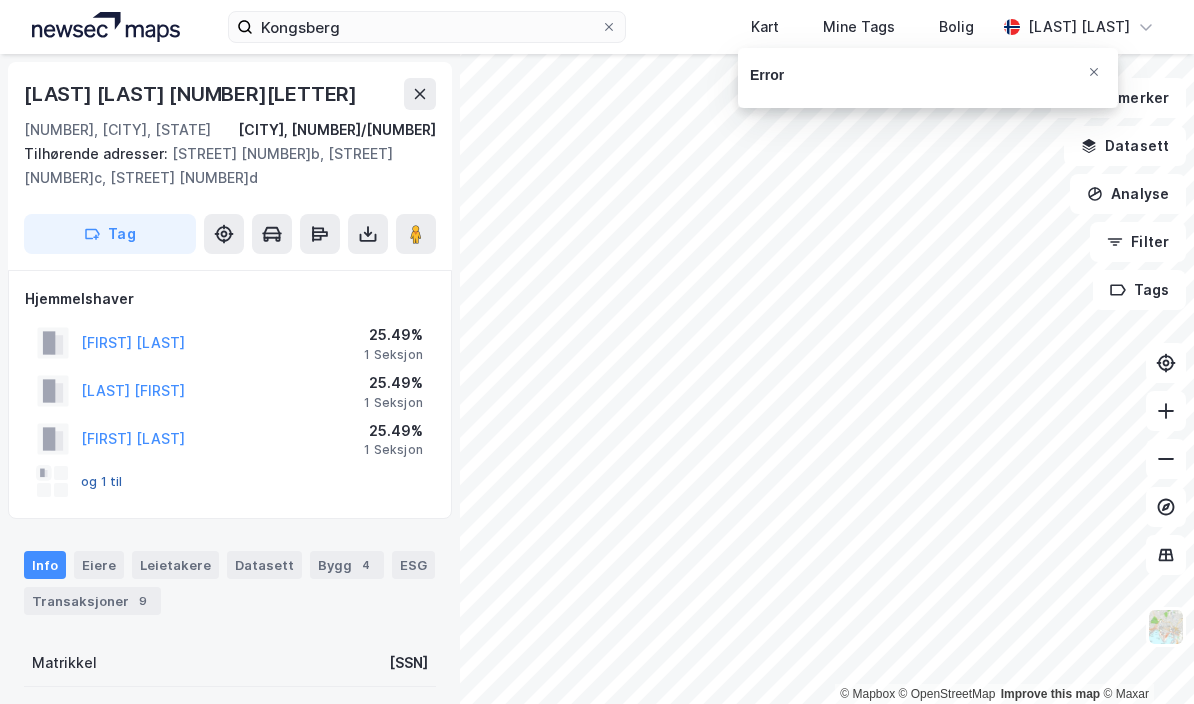 click on "og 1 til" at bounding box center (0, 0) 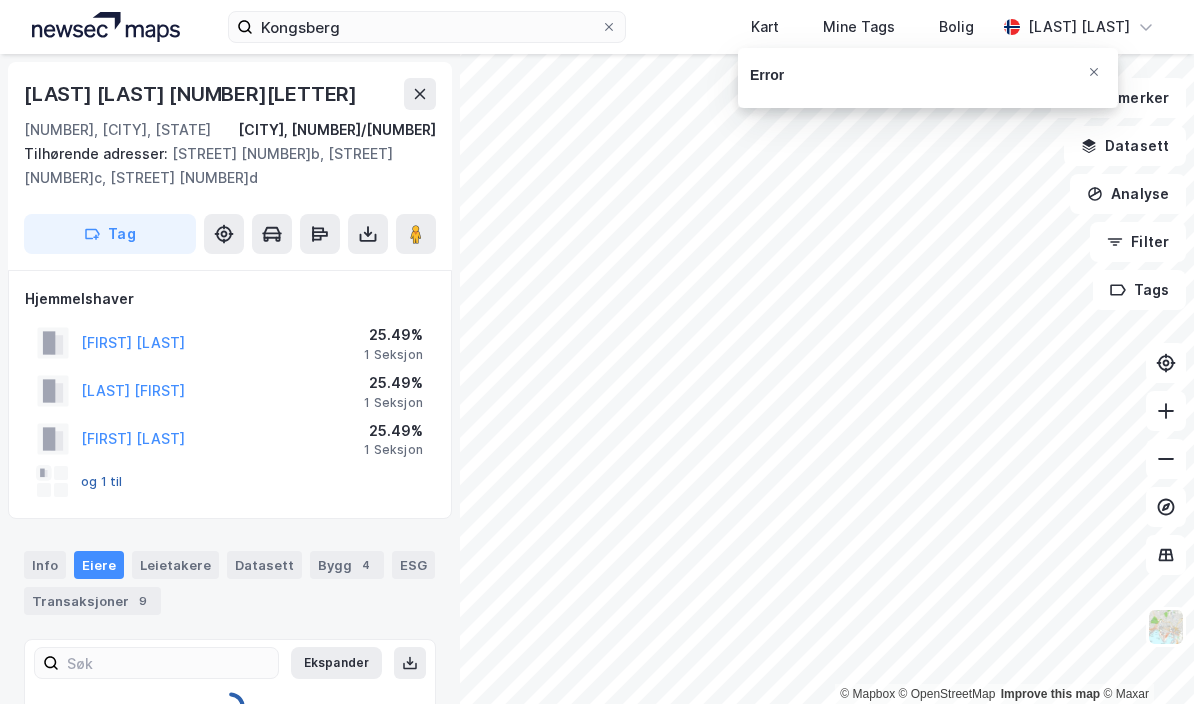 scroll, scrollTop: 87, scrollLeft: 0, axis: vertical 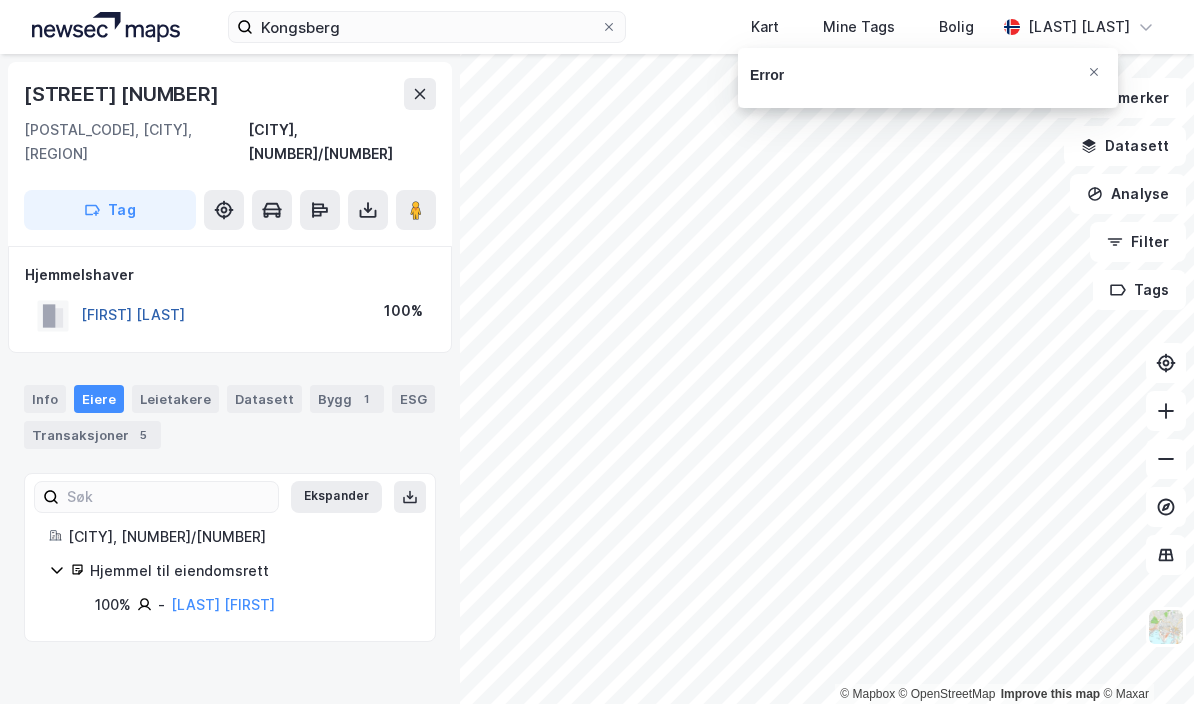 click on "[FIRST] [LAST]" at bounding box center [0, 0] 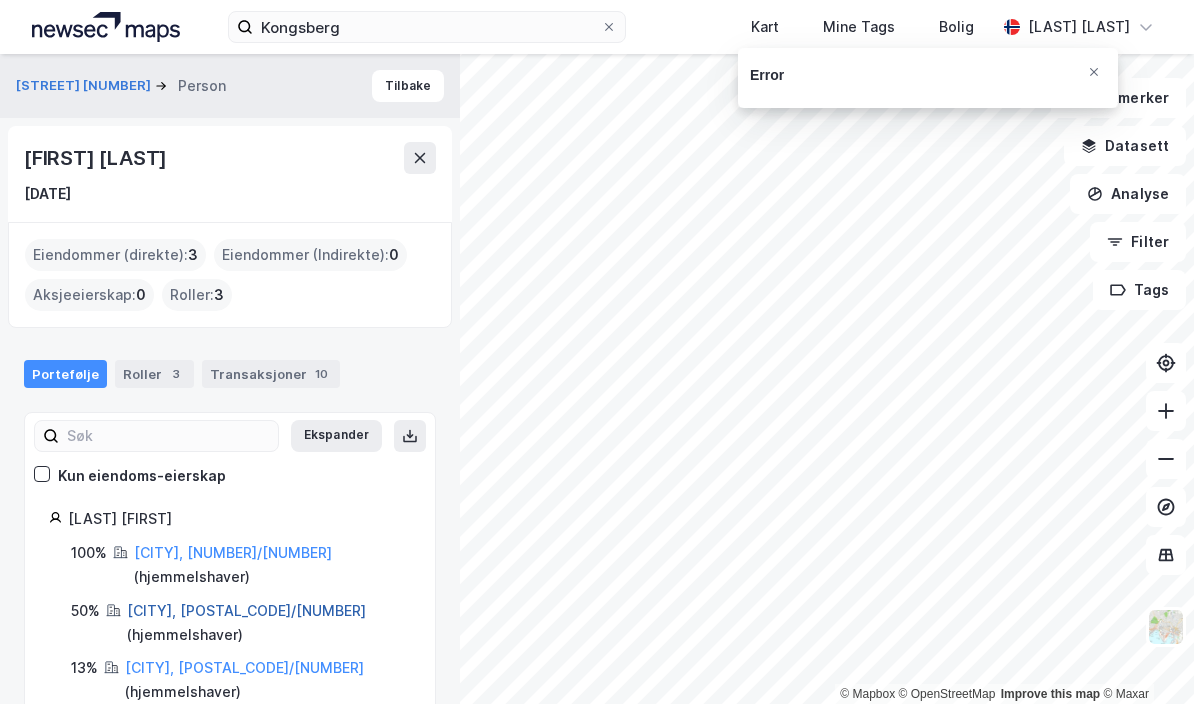 click on "[CITY], [POSTAL_CODE]/[NUMBER]" at bounding box center (246, 610) 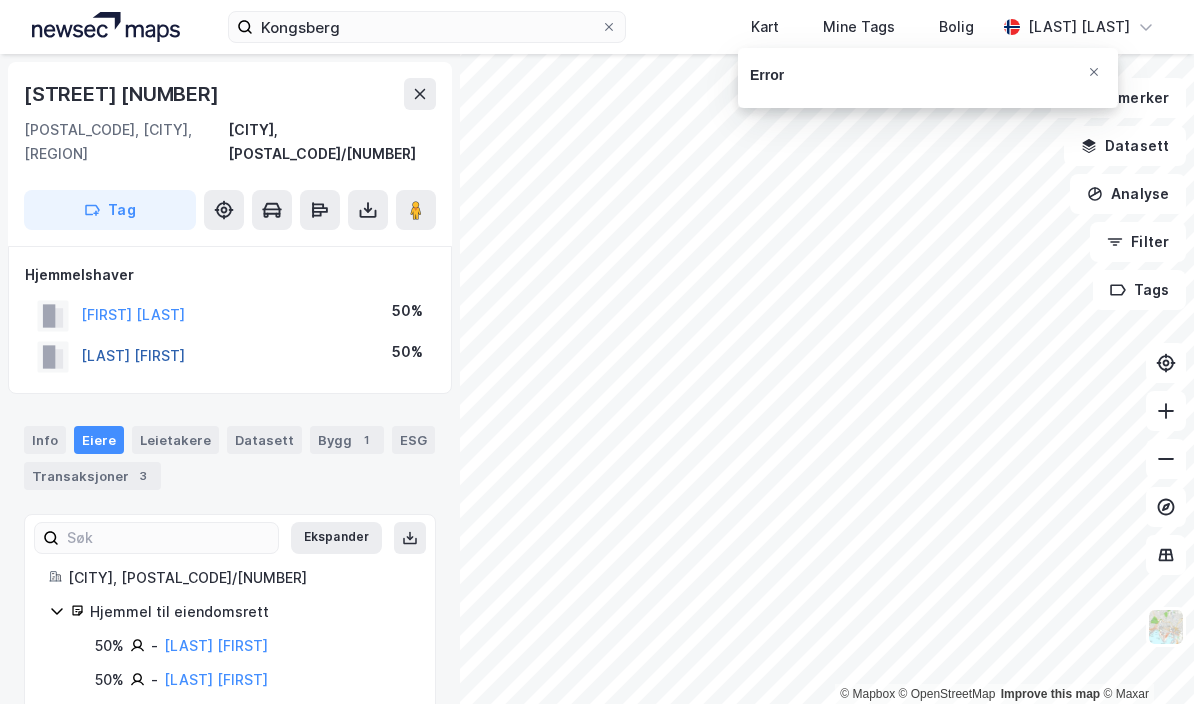 click on "[LAST] [FIRST]" at bounding box center (0, 0) 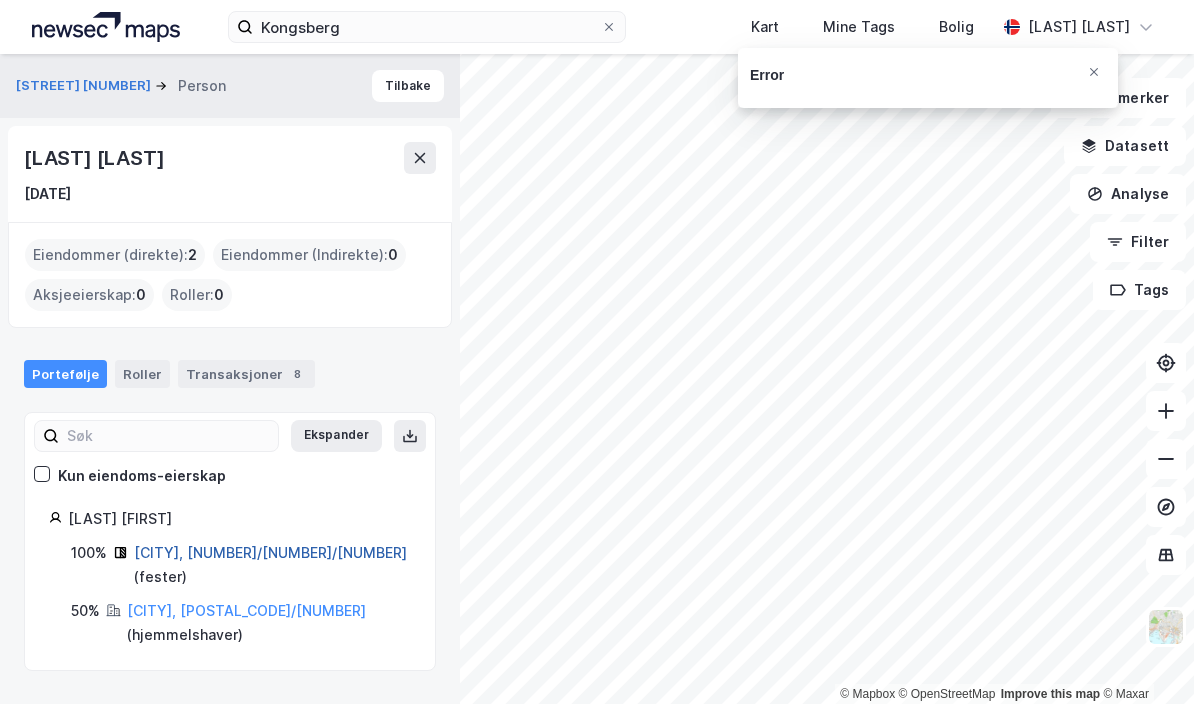 click on "[CITY], [NUMBER]/[NUMBER]/[NUMBER]" at bounding box center [270, 552] 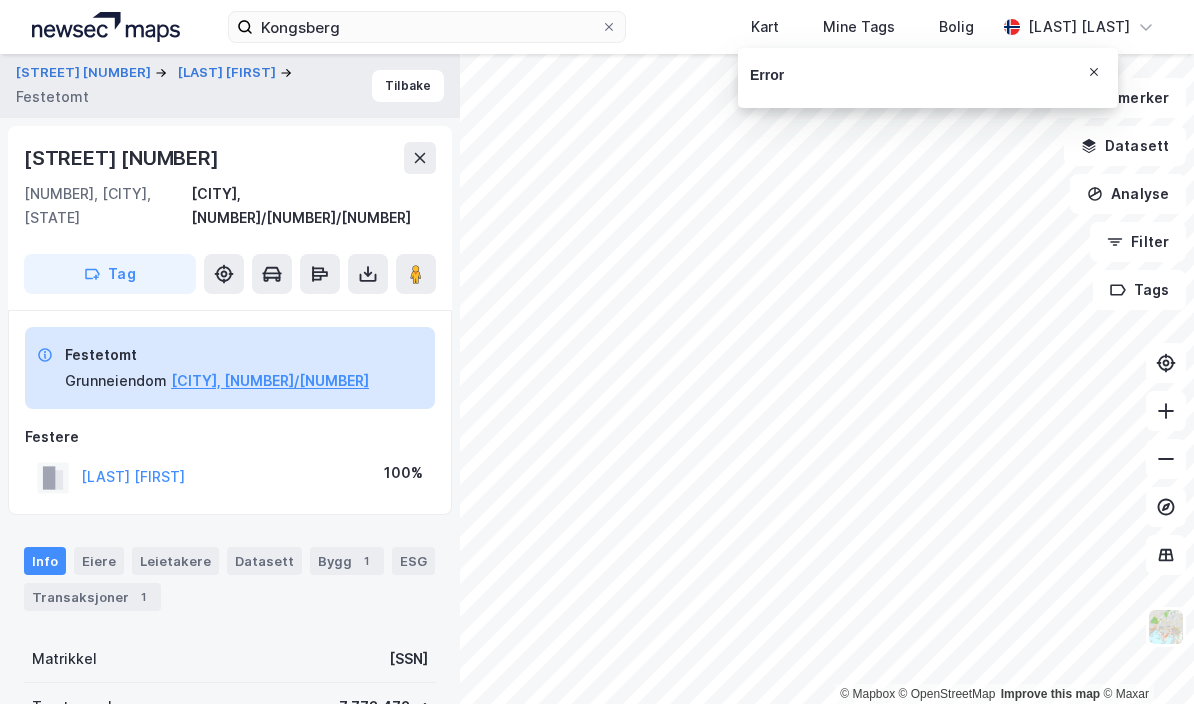 click 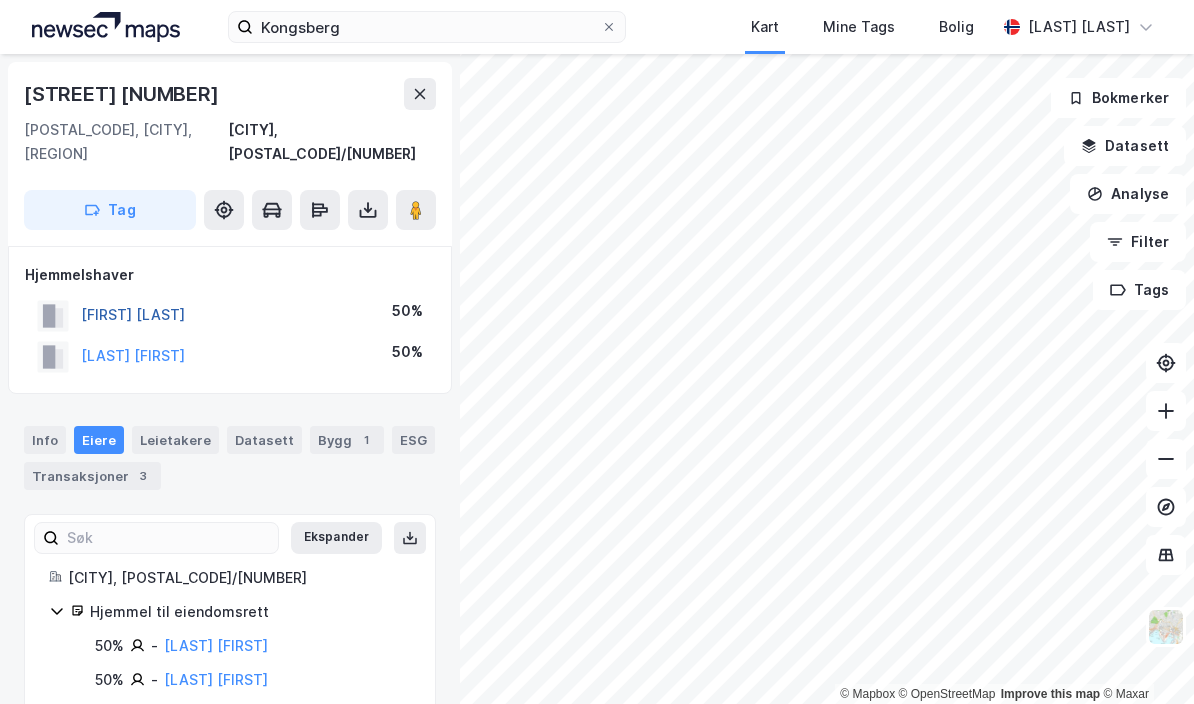 click on "[FIRST] [LAST]" at bounding box center [0, 0] 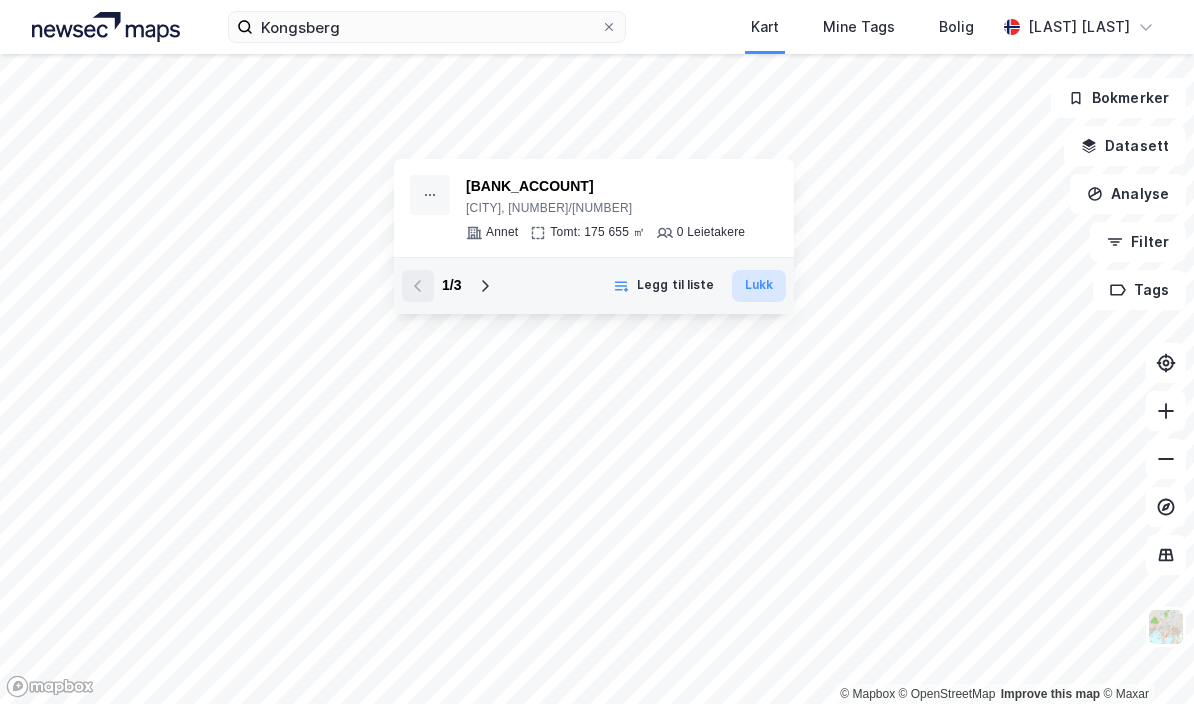 click on "Lukk" at bounding box center [759, 286] 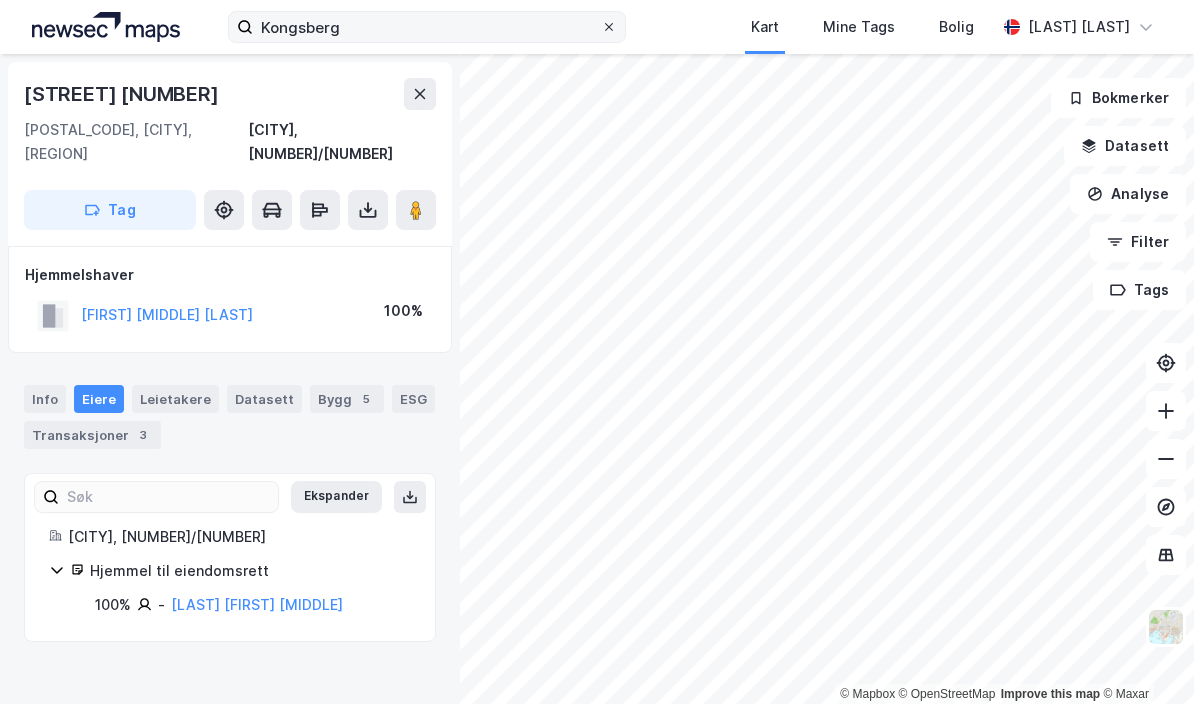 click 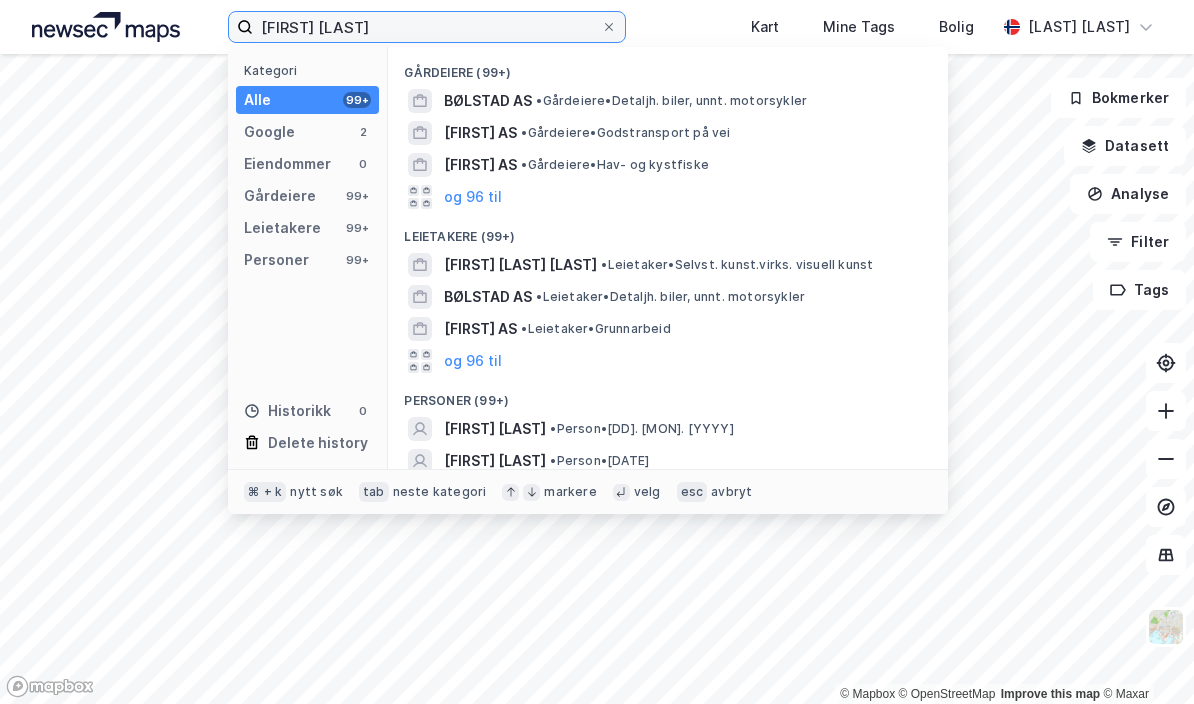 scroll, scrollTop: 113, scrollLeft: 0, axis: vertical 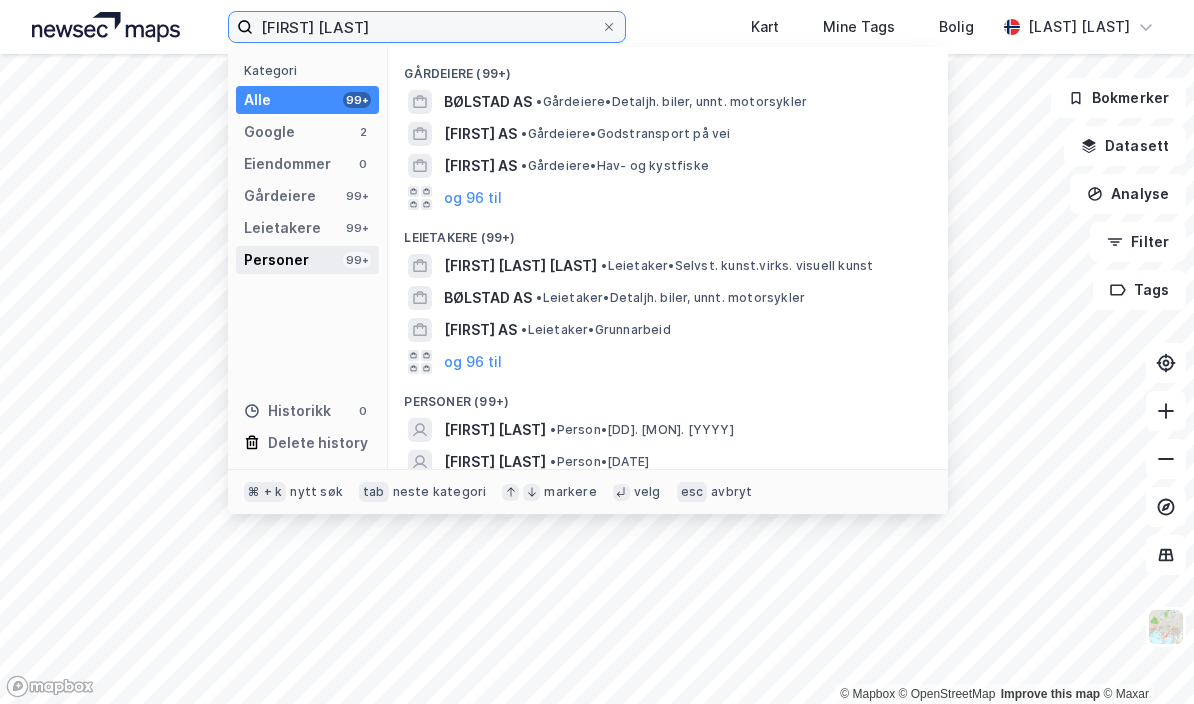 type on "[FIRST] [LAST]" 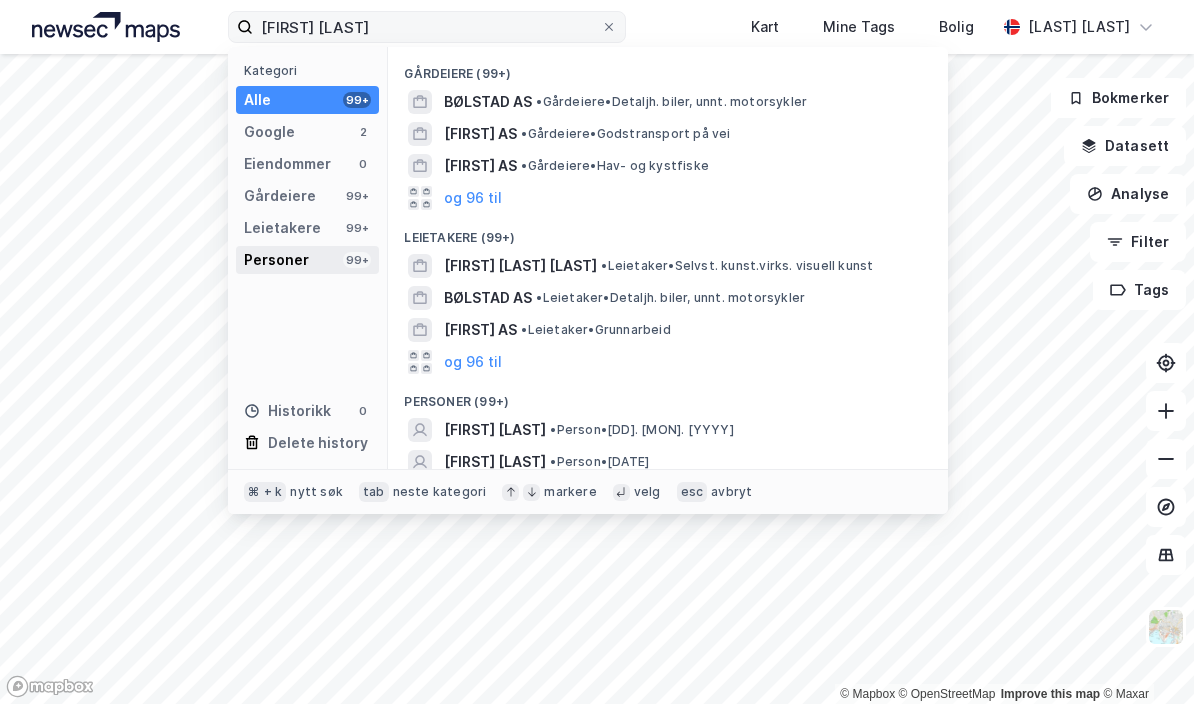 click on "Personer 99+" at bounding box center (307, 260) 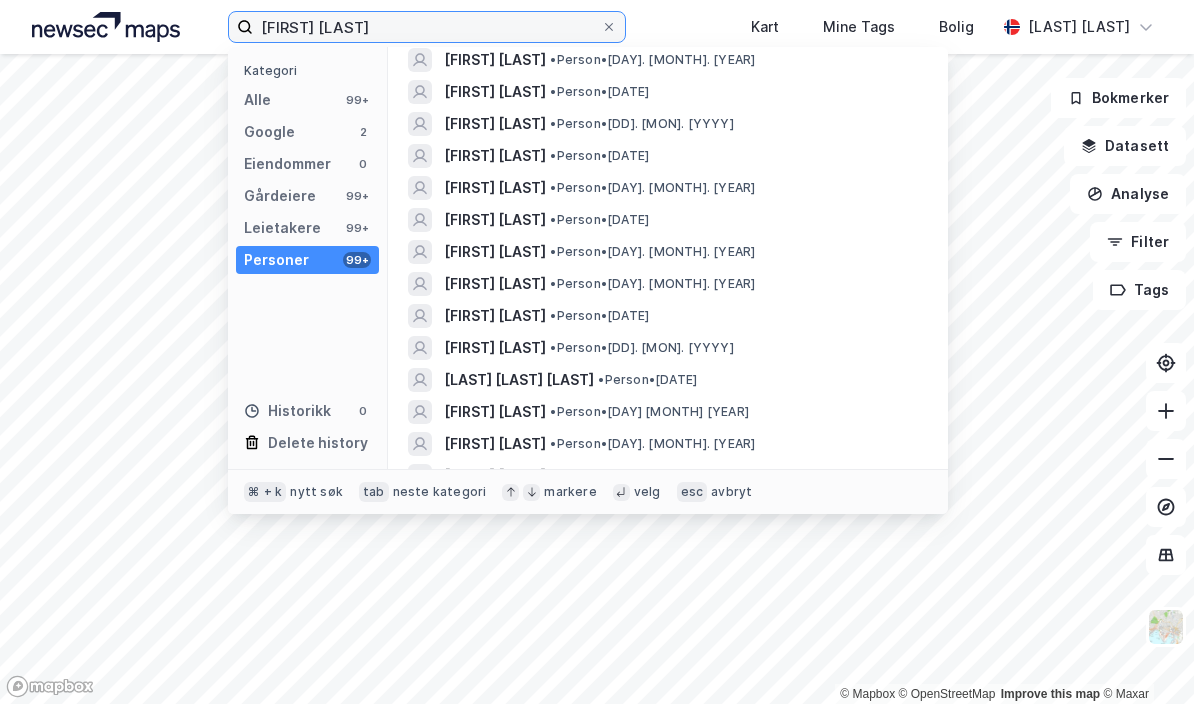 scroll, scrollTop: 203, scrollLeft: 0, axis: vertical 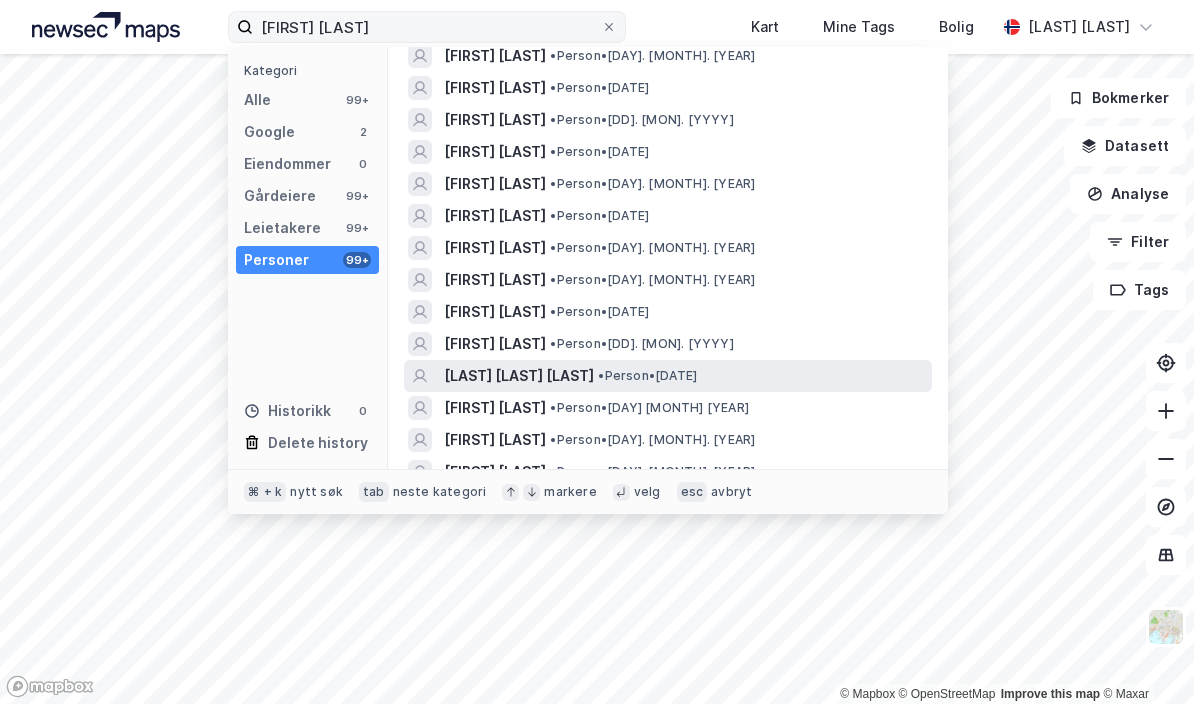 click on "[LAST] [LAST] [LAST]" at bounding box center (519, 376) 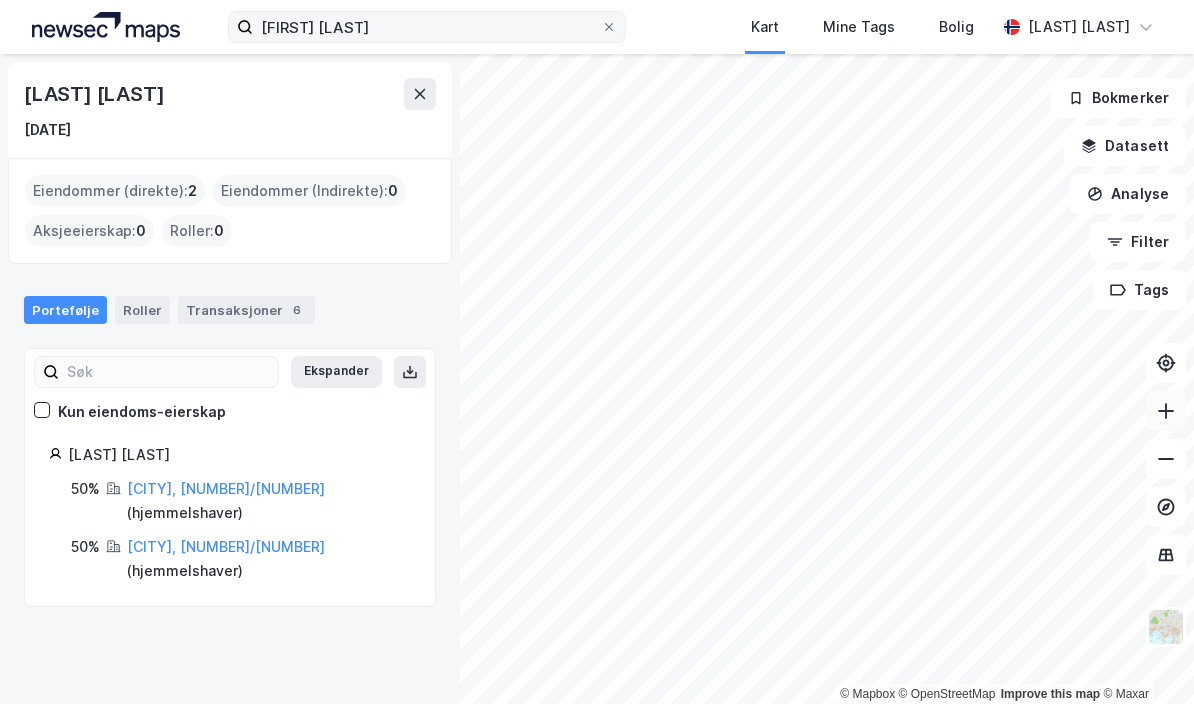 click 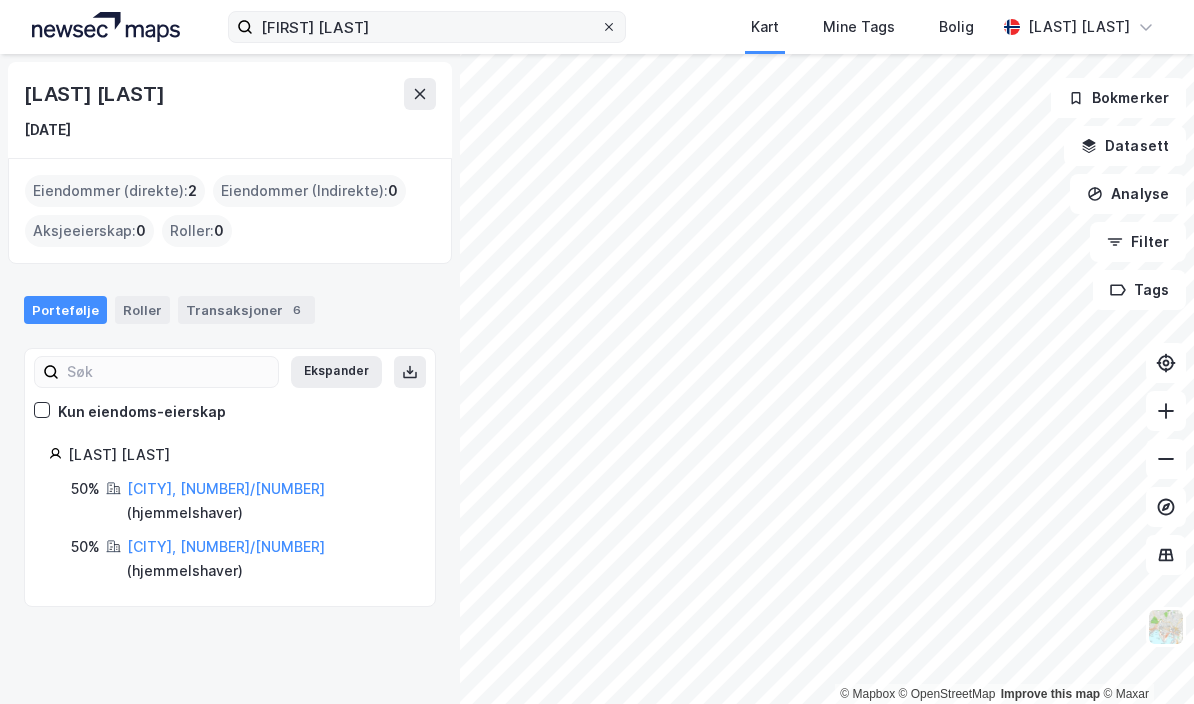 click 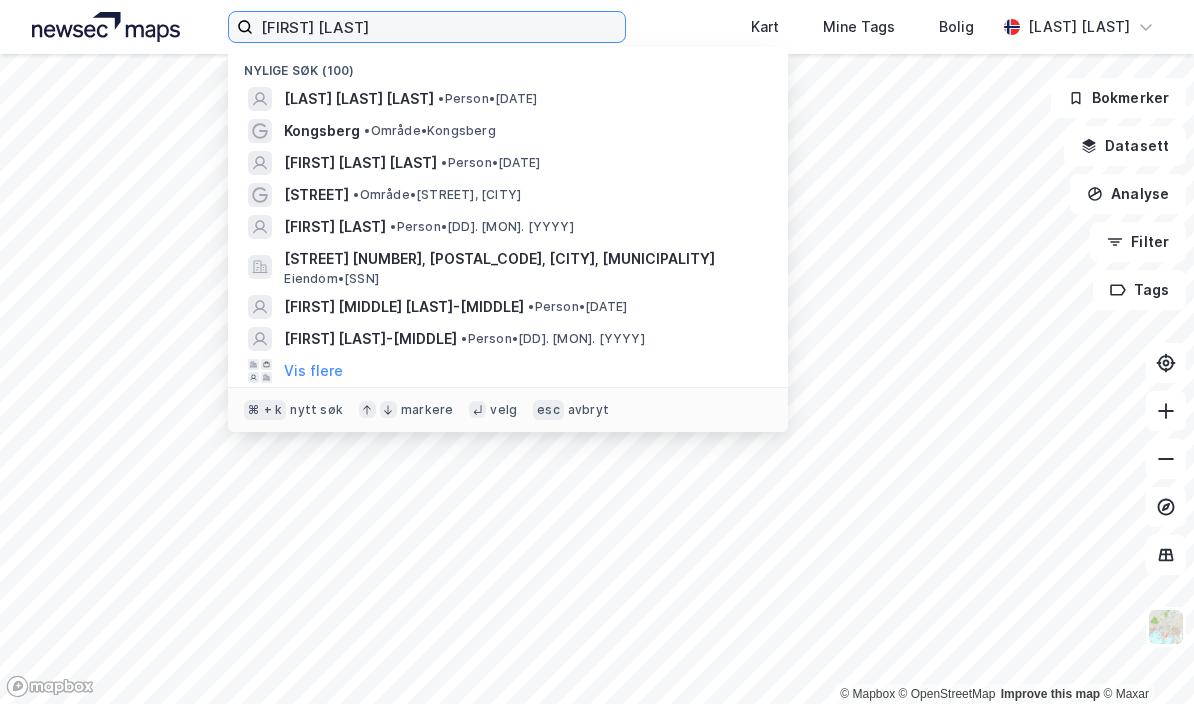 type 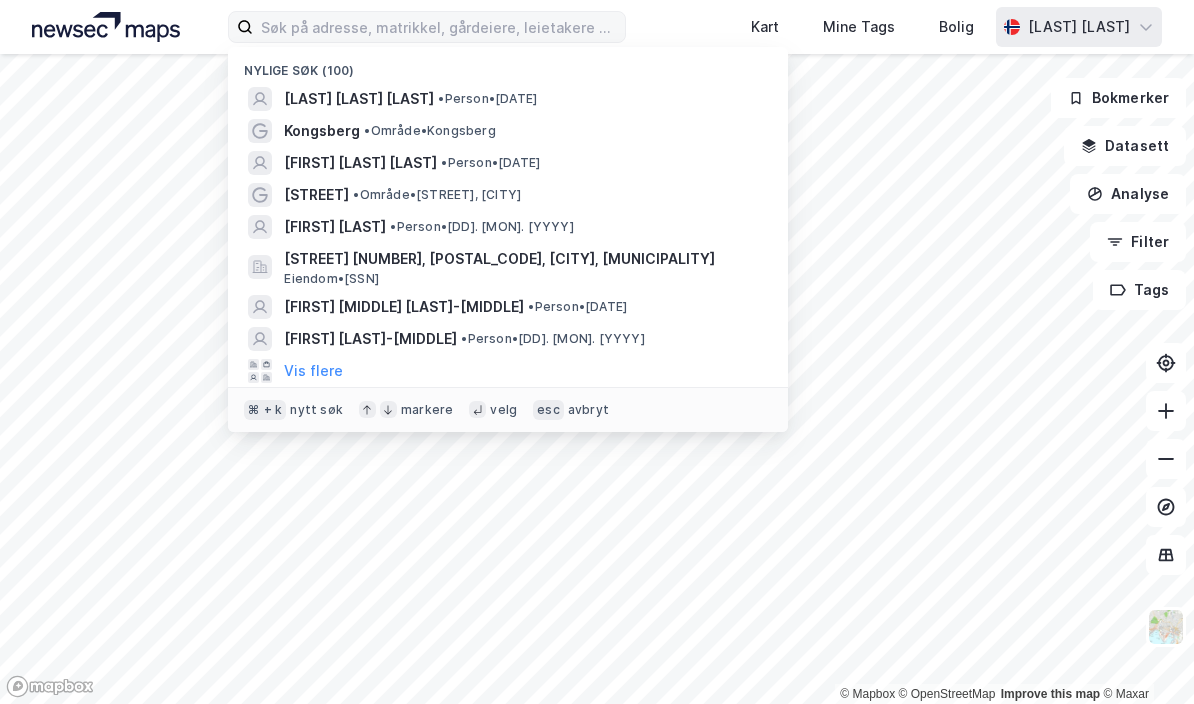 click 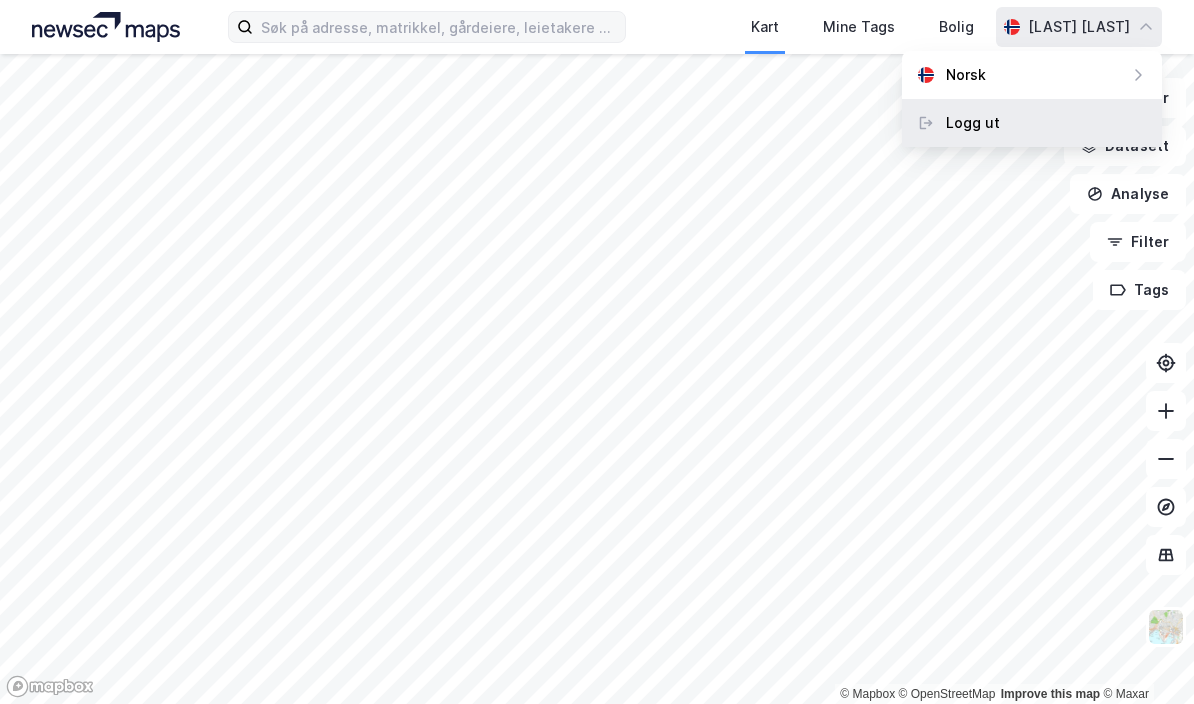 click on "Logg ut" at bounding box center (1032, 123) 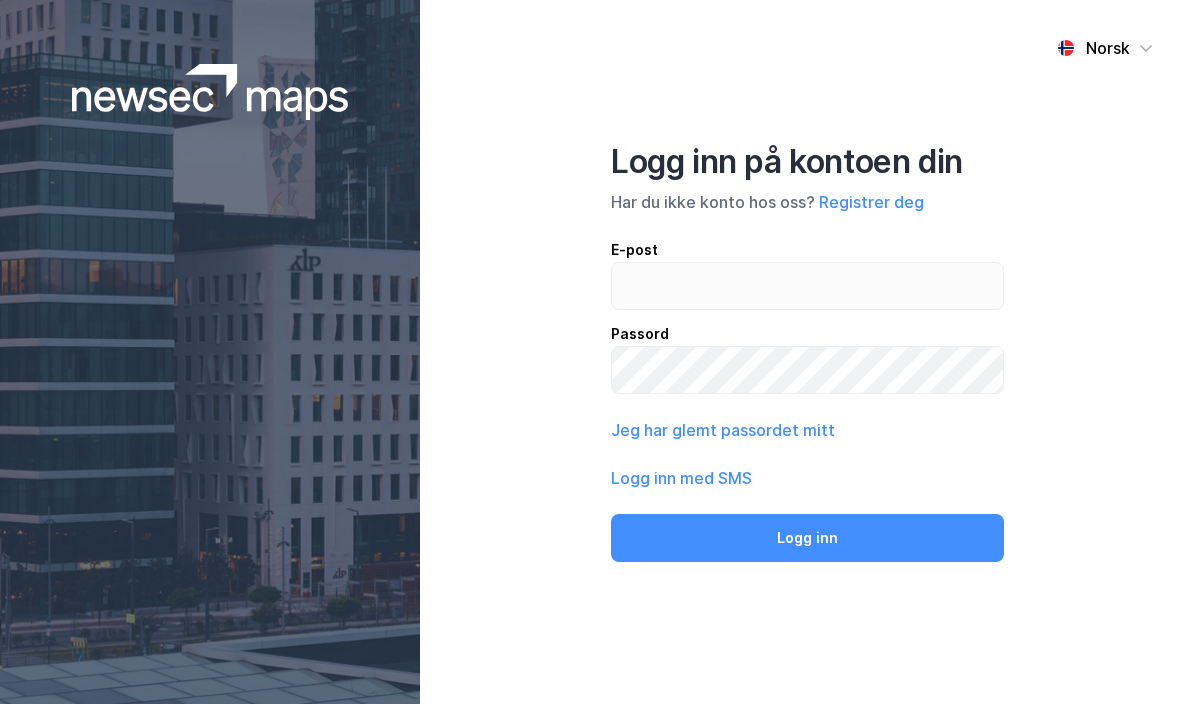 scroll, scrollTop: 0, scrollLeft: 0, axis: both 